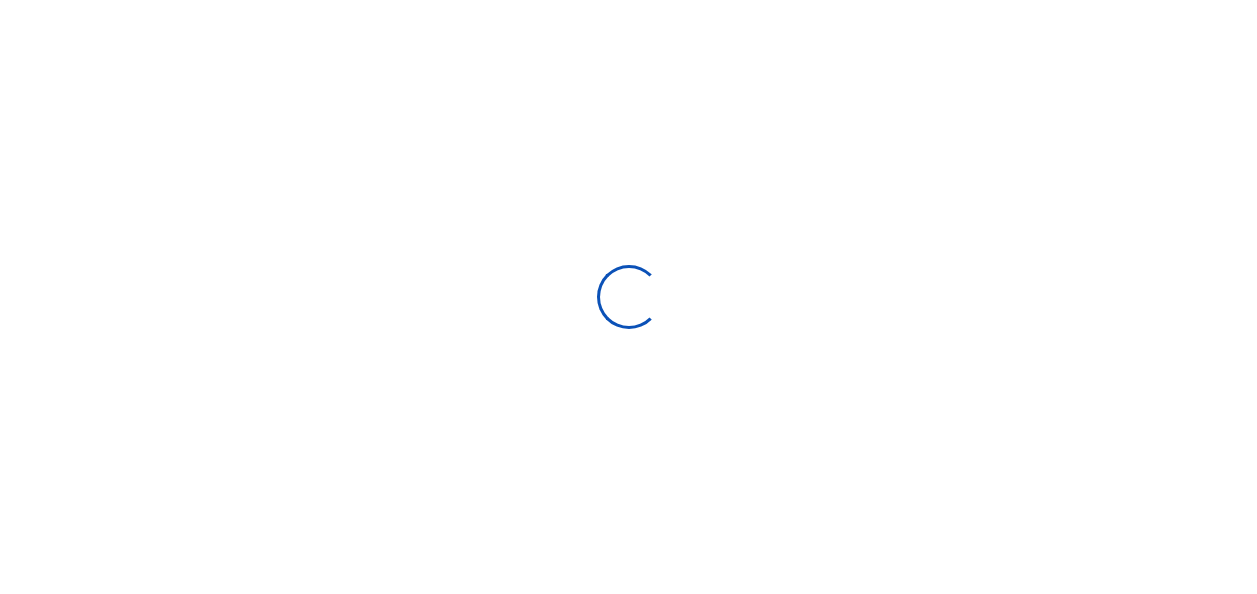 scroll, scrollTop: 0, scrollLeft: 0, axis: both 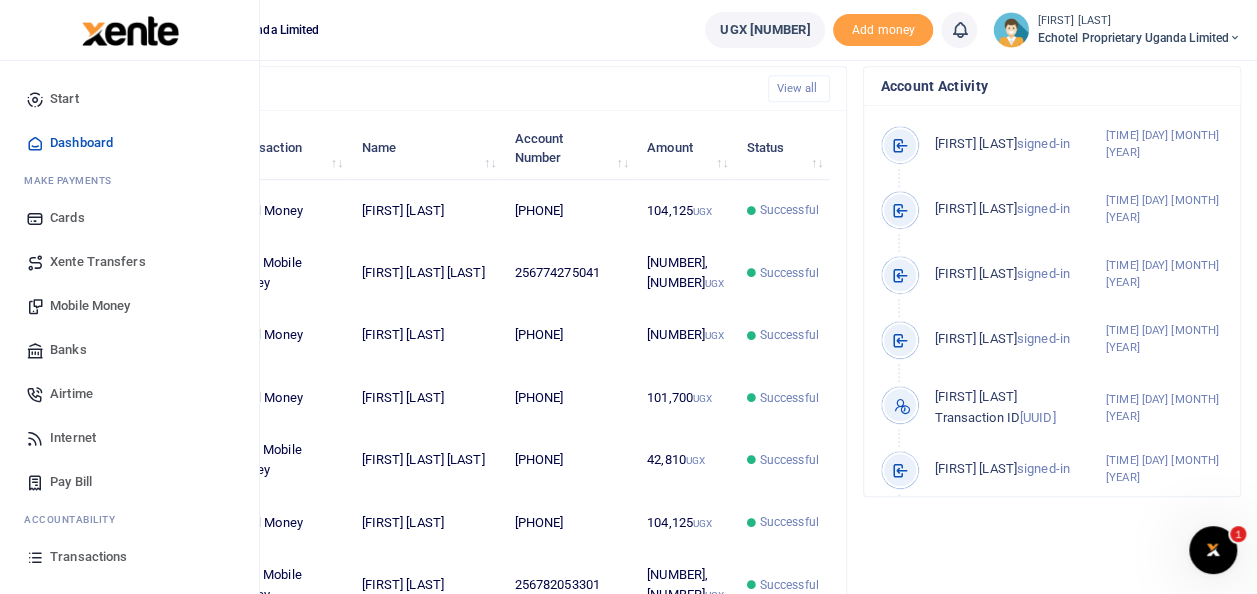 click on "Mobile Money" at bounding box center [90, 306] 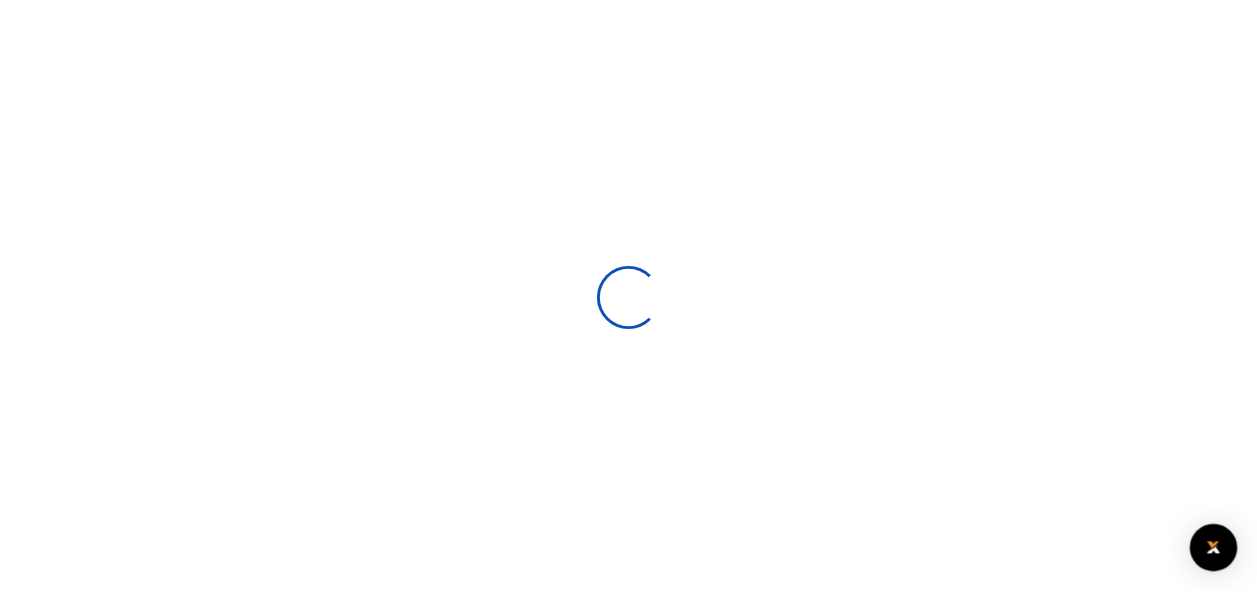 scroll, scrollTop: 0, scrollLeft: 0, axis: both 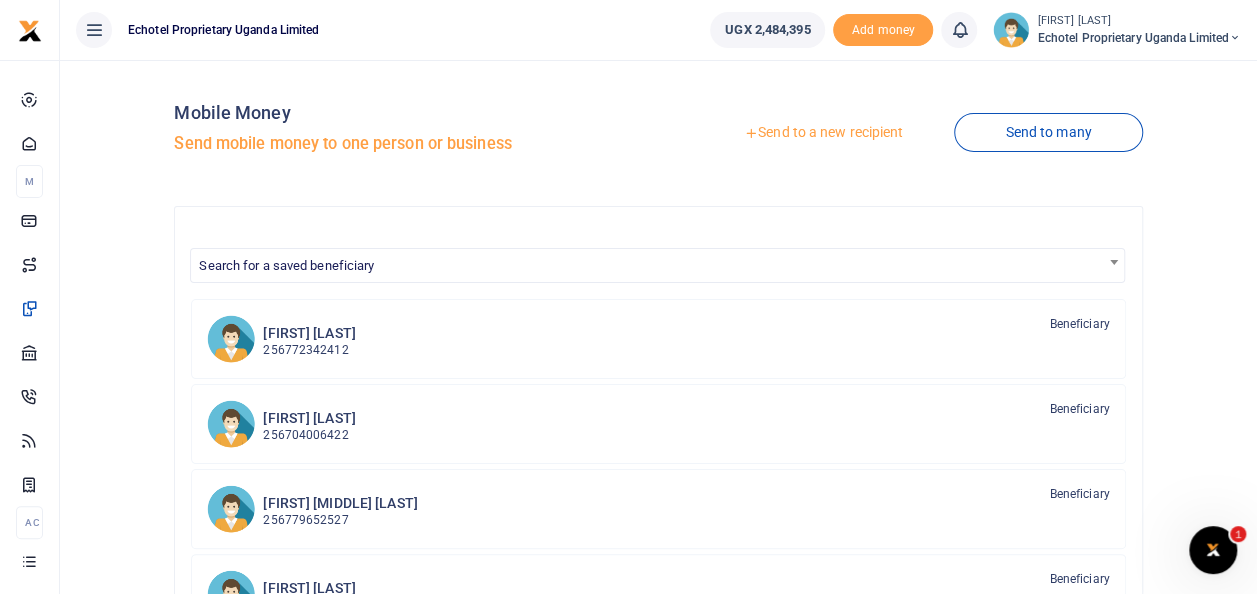 click on "Send to a new recipient" at bounding box center (823, 133) 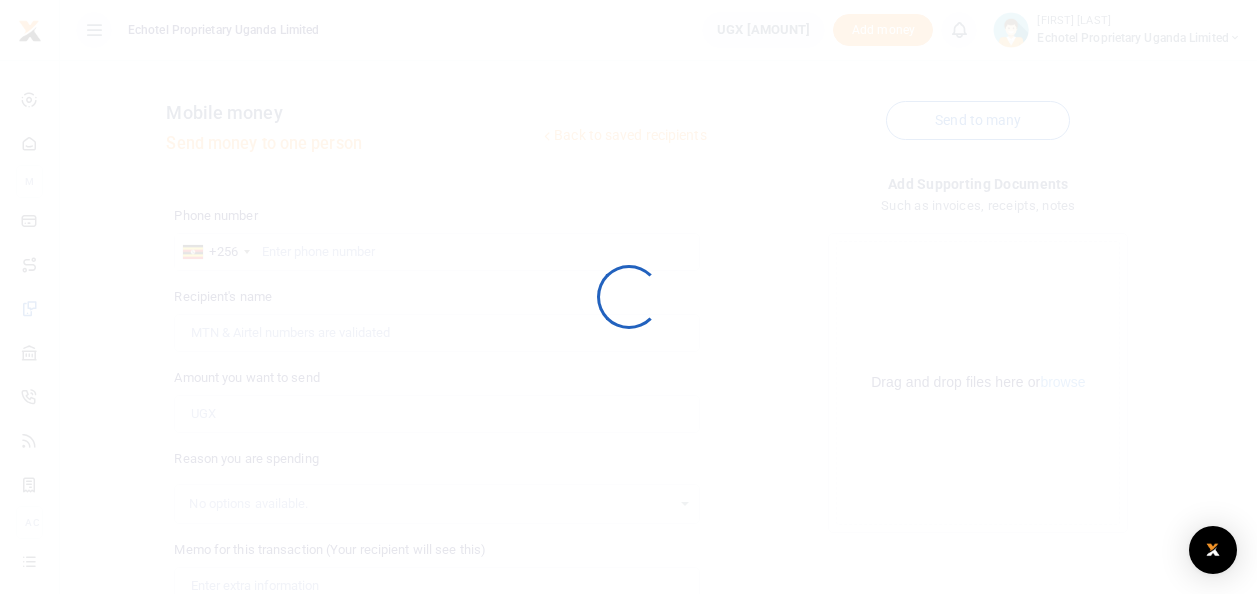 scroll, scrollTop: 0, scrollLeft: 0, axis: both 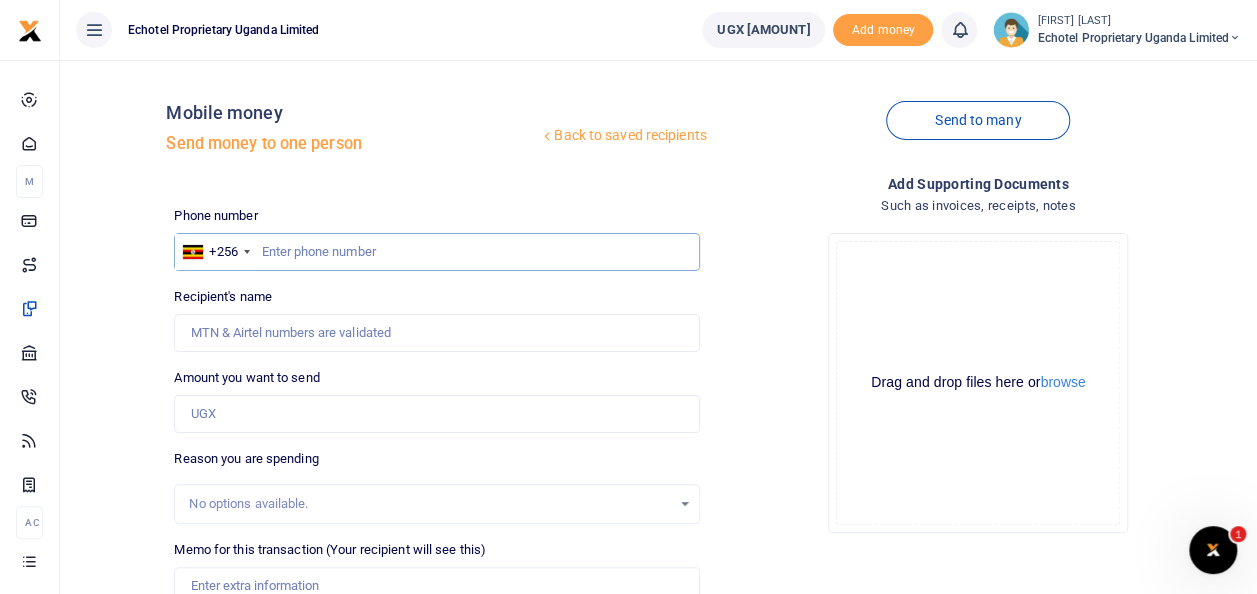 click at bounding box center (436, 252) 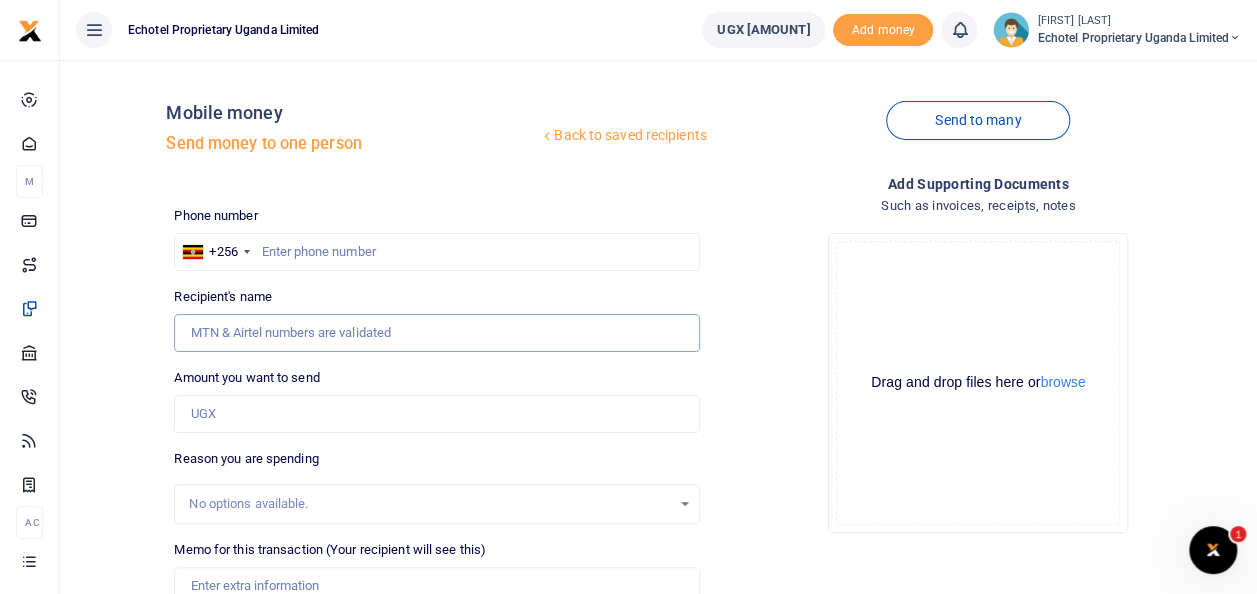 click on "Recipient's name" at bounding box center (436, 333) 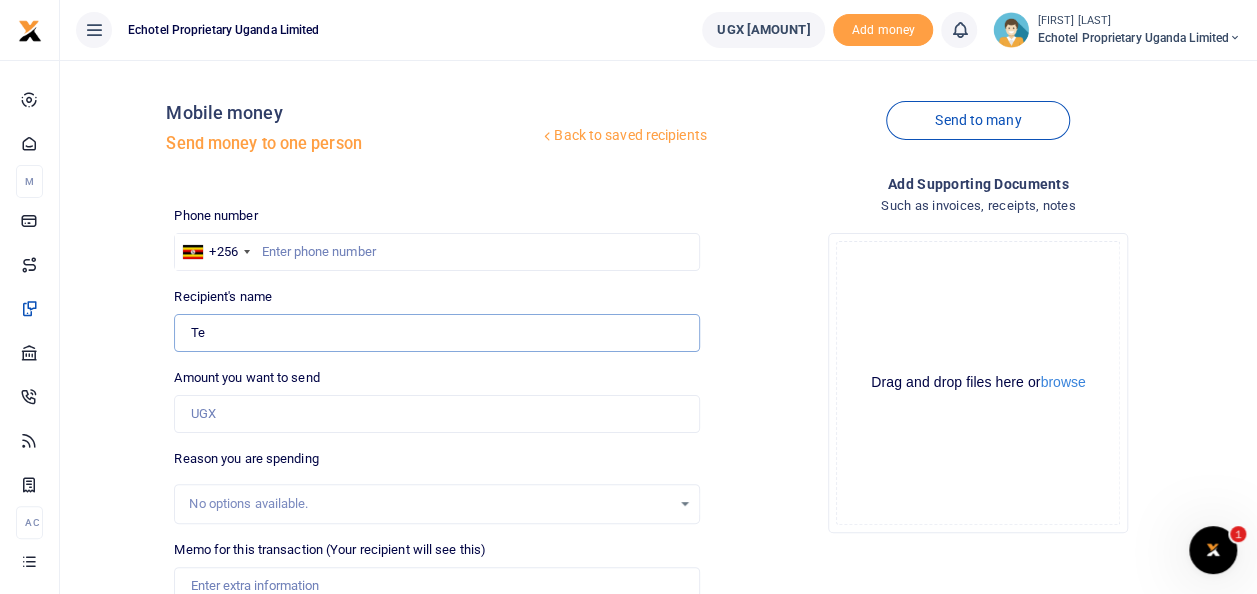 type on "T" 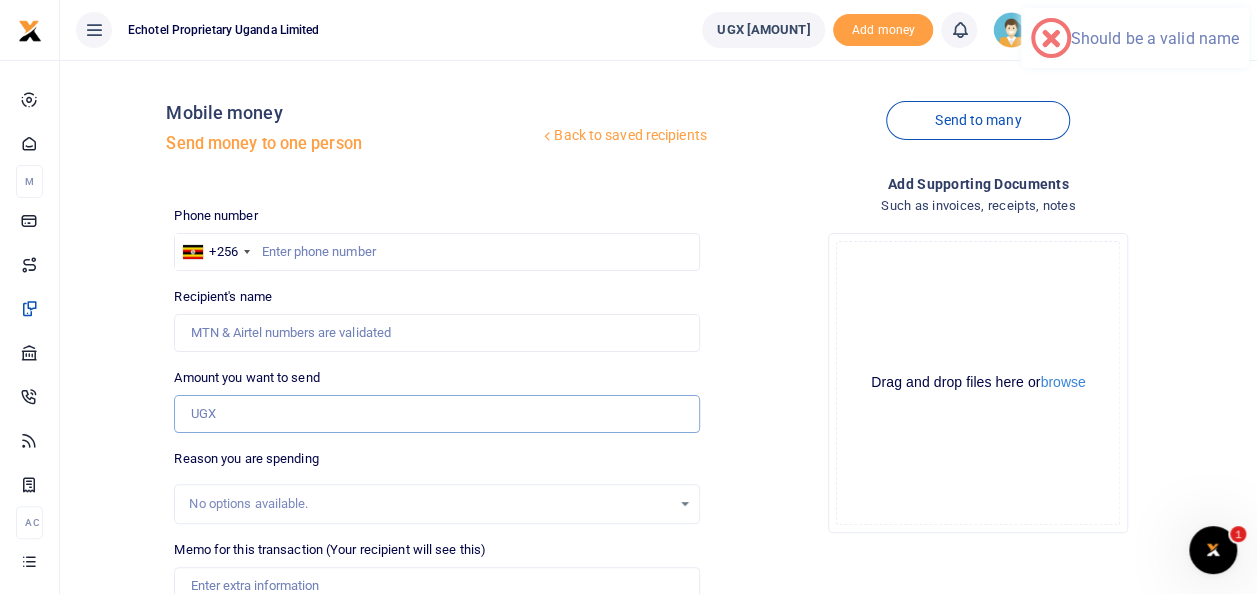 click on "Amount you want to send" at bounding box center [436, 414] 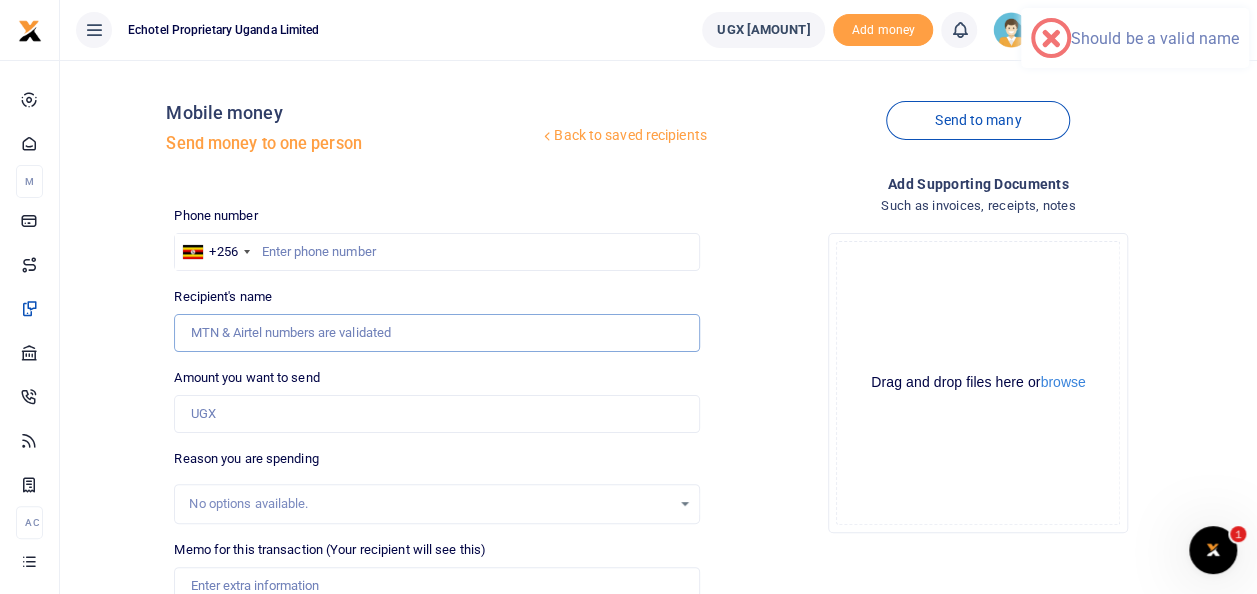 click on "Recipient's name" at bounding box center (436, 333) 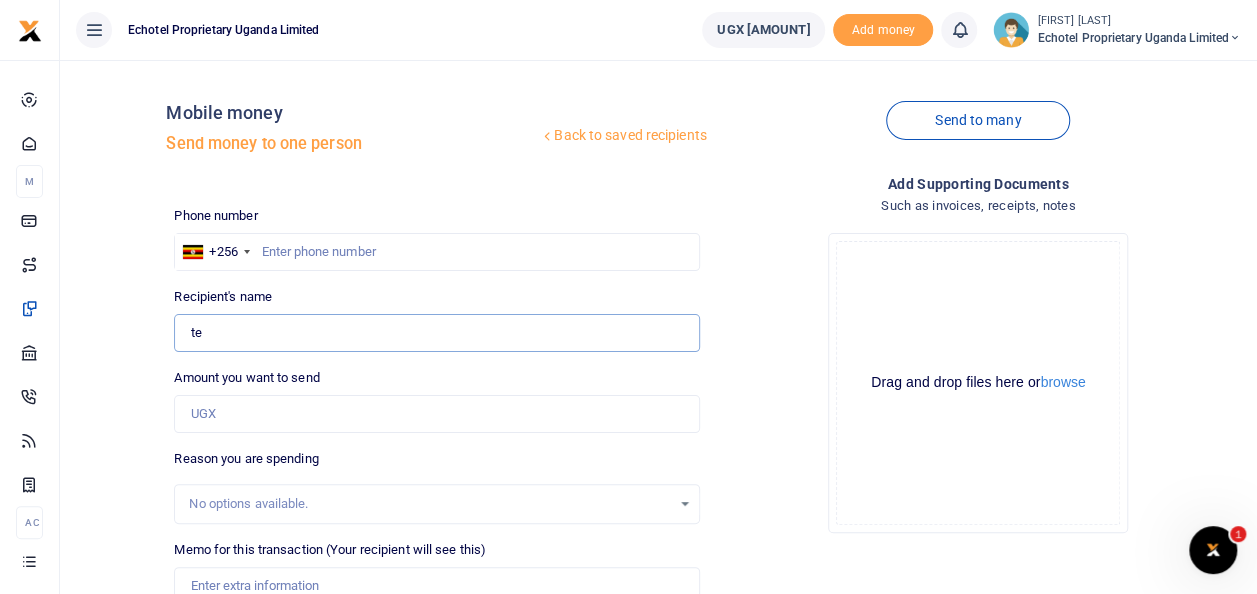 type on "[FIRST] [LAST]" 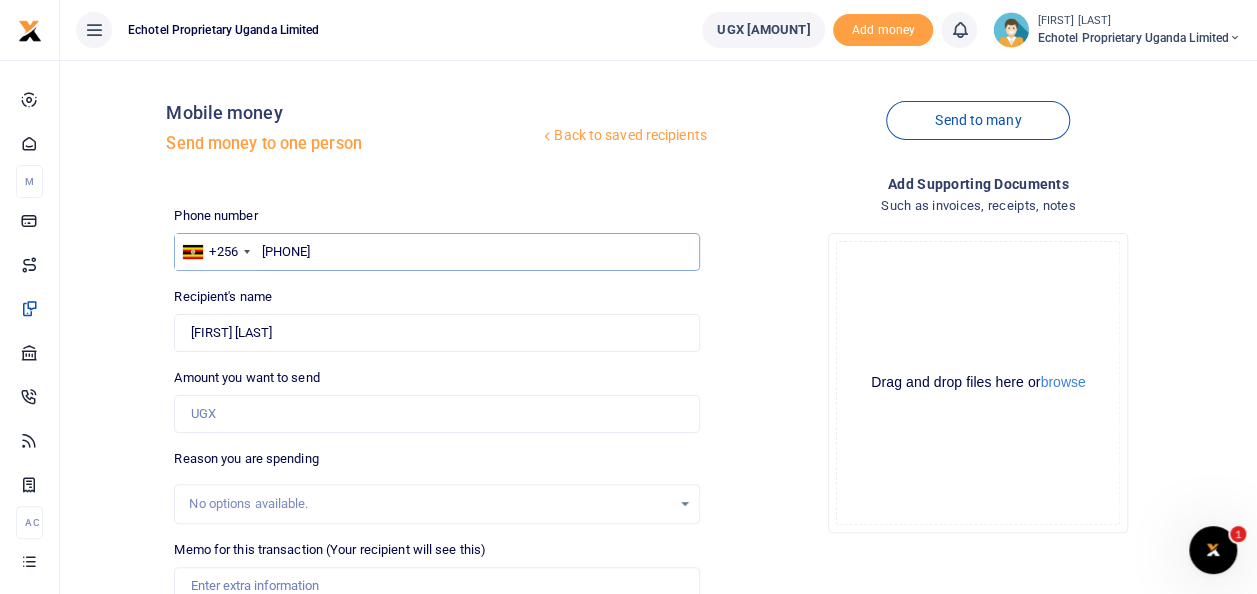 click on "0776754073" at bounding box center [436, 252] 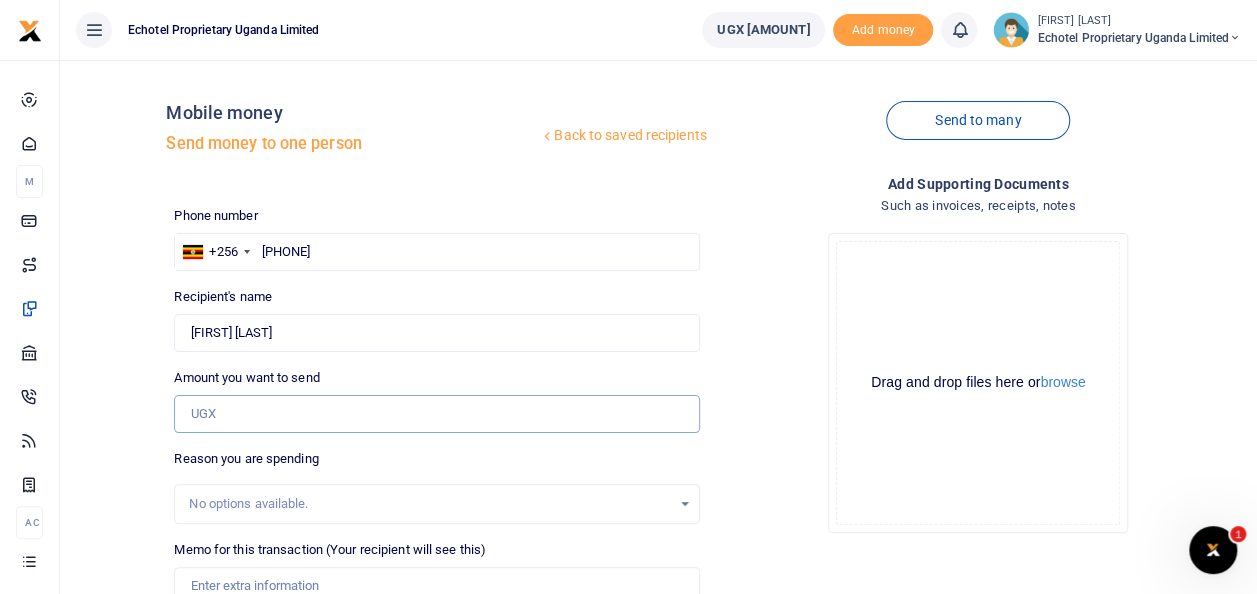 click on "Amount you want to send" at bounding box center [436, 414] 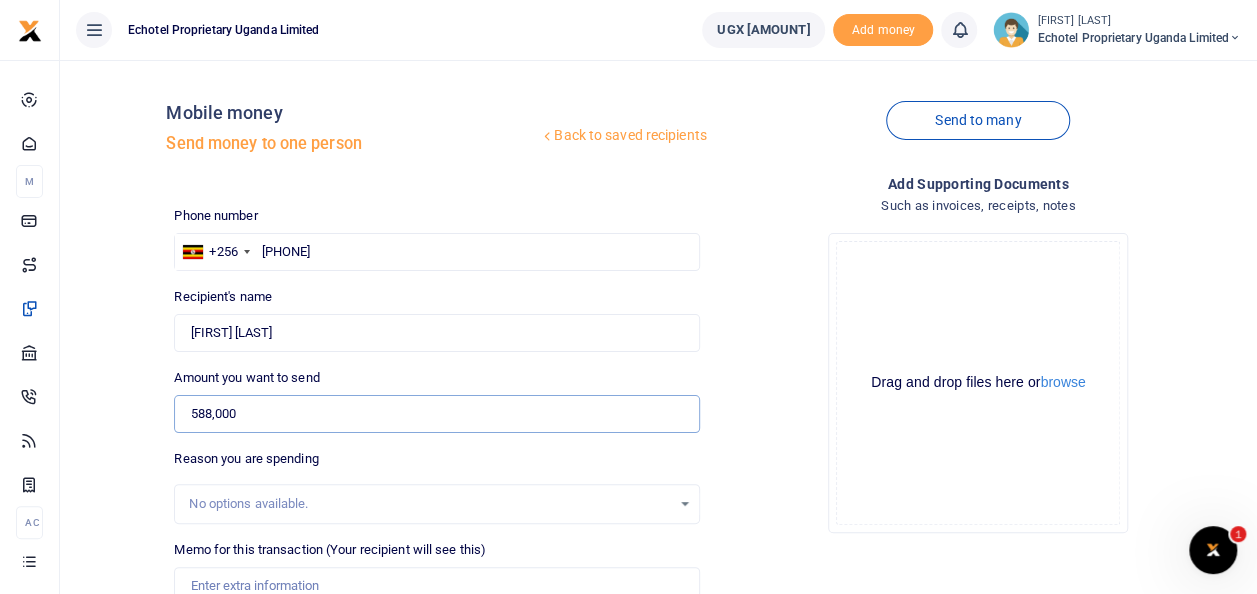 type on "588,000" 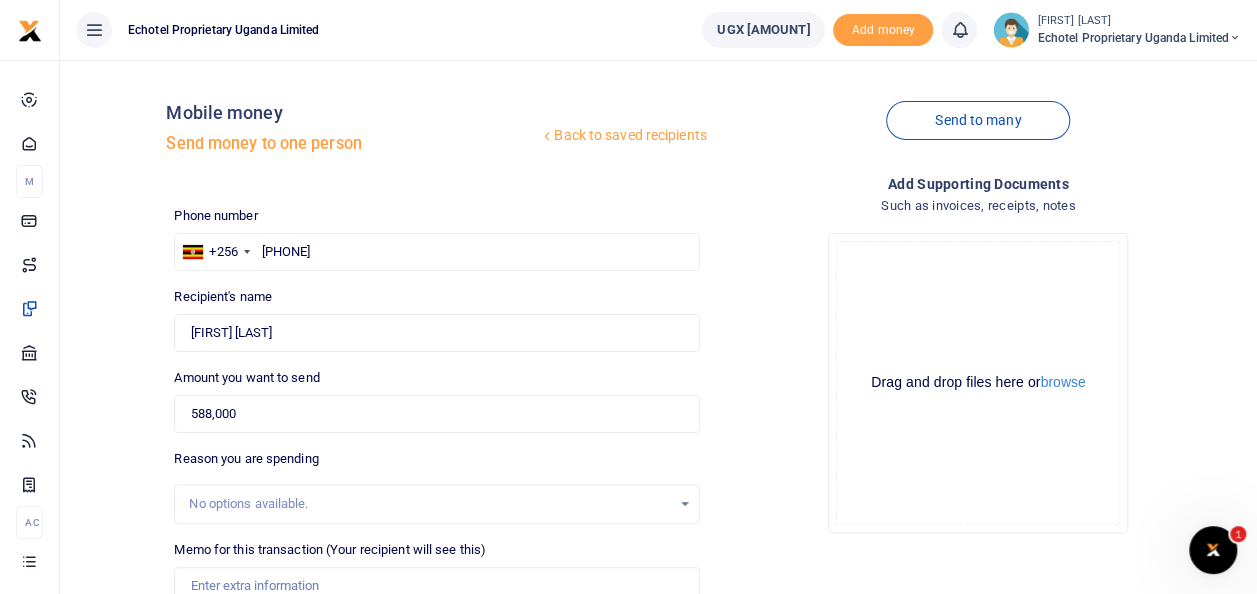 click on "Memo for this transaction (Your recipient will see this)
Reason is required.
0/140  characters" at bounding box center (436, 572) 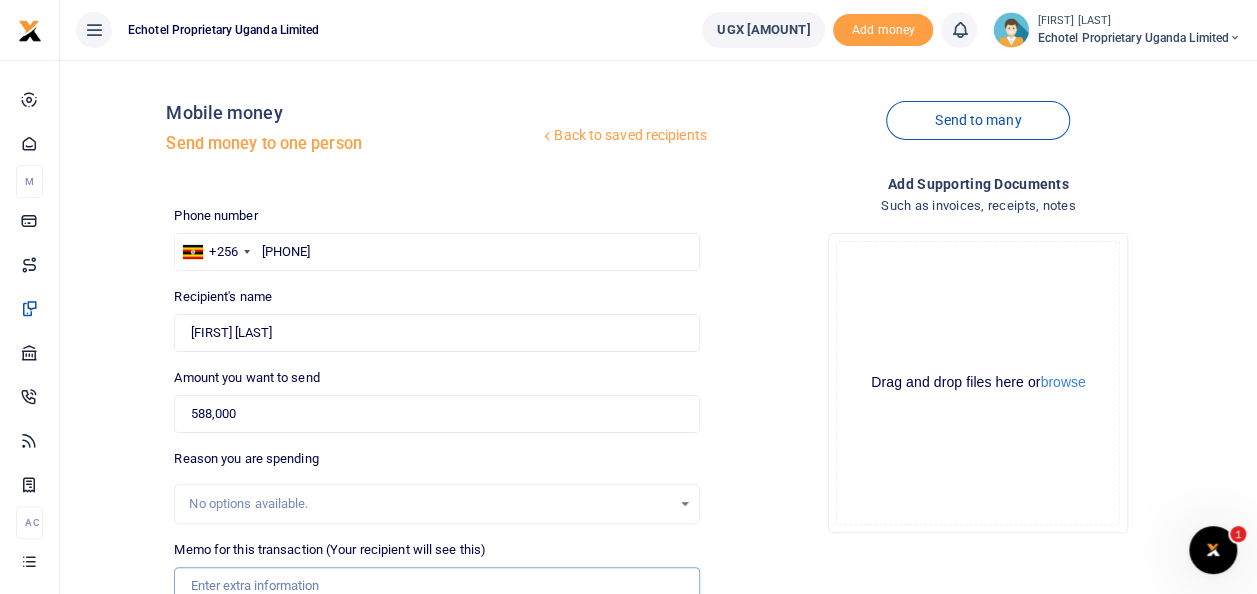 click on "Memo for this transaction (Your recipient will see this)" at bounding box center [436, 586] 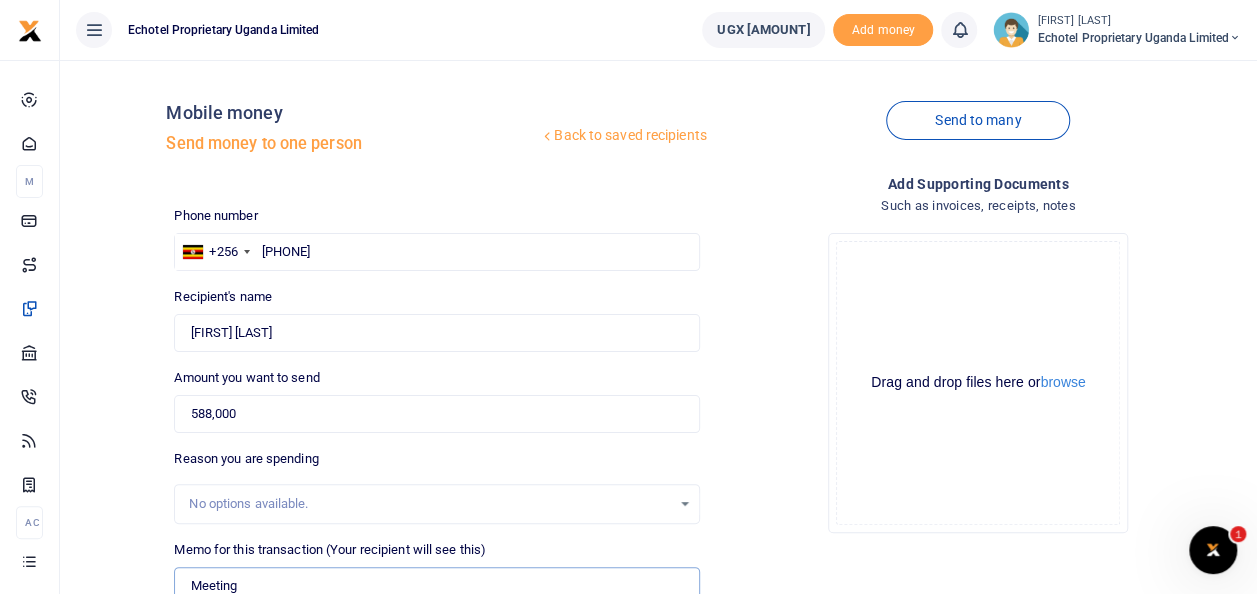 type on "Meeting" 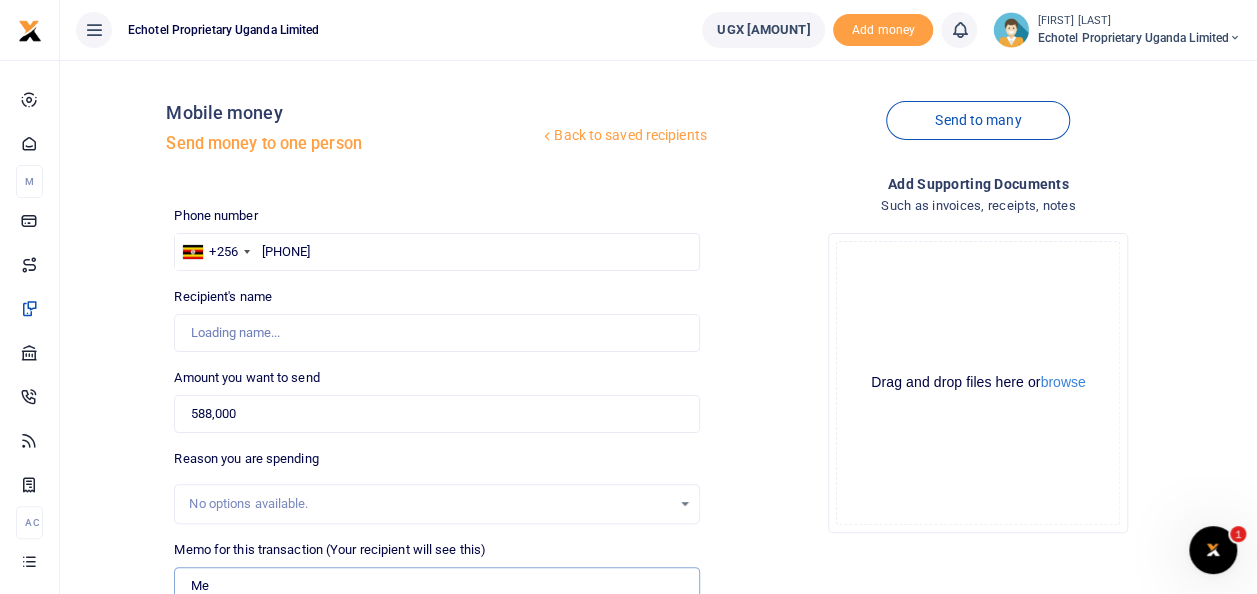 type on "M" 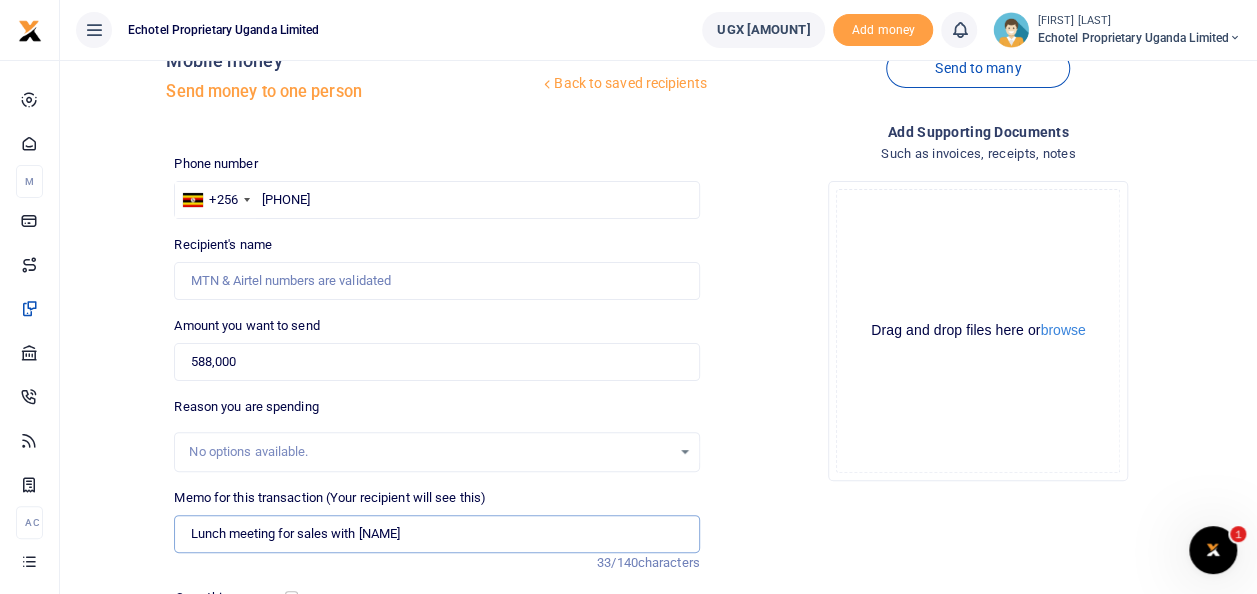 scroll, scrollTop: 66, scrollLeft: 0, axis: vertical 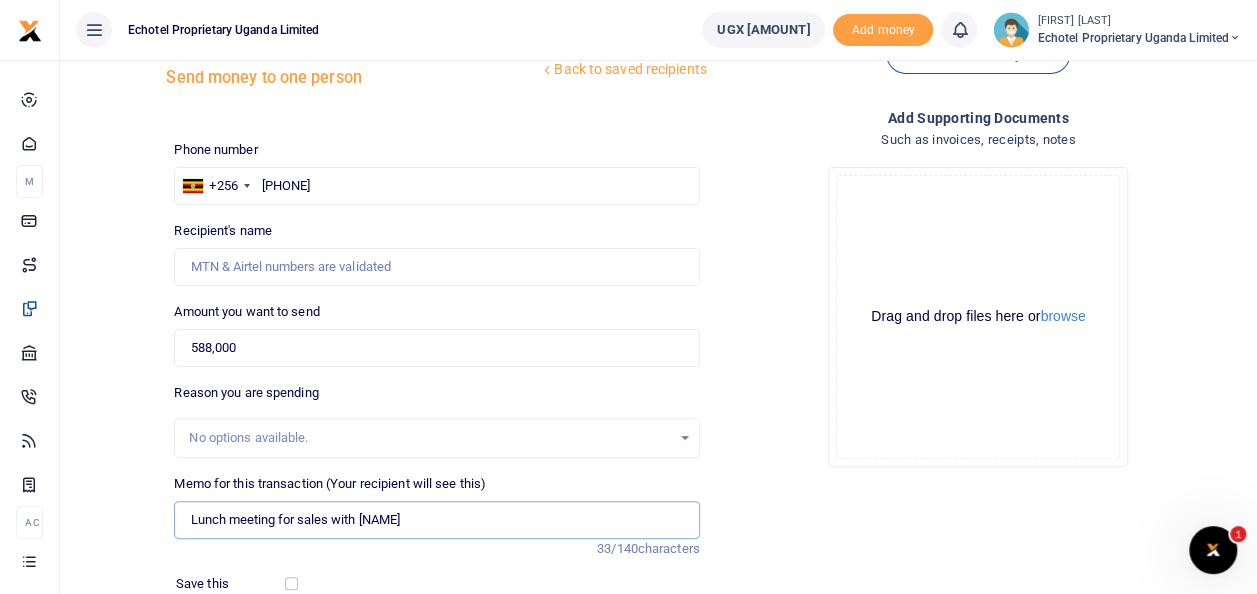 click on "Lunch meeting for sales with NITA" at bounding box center (436, 520) 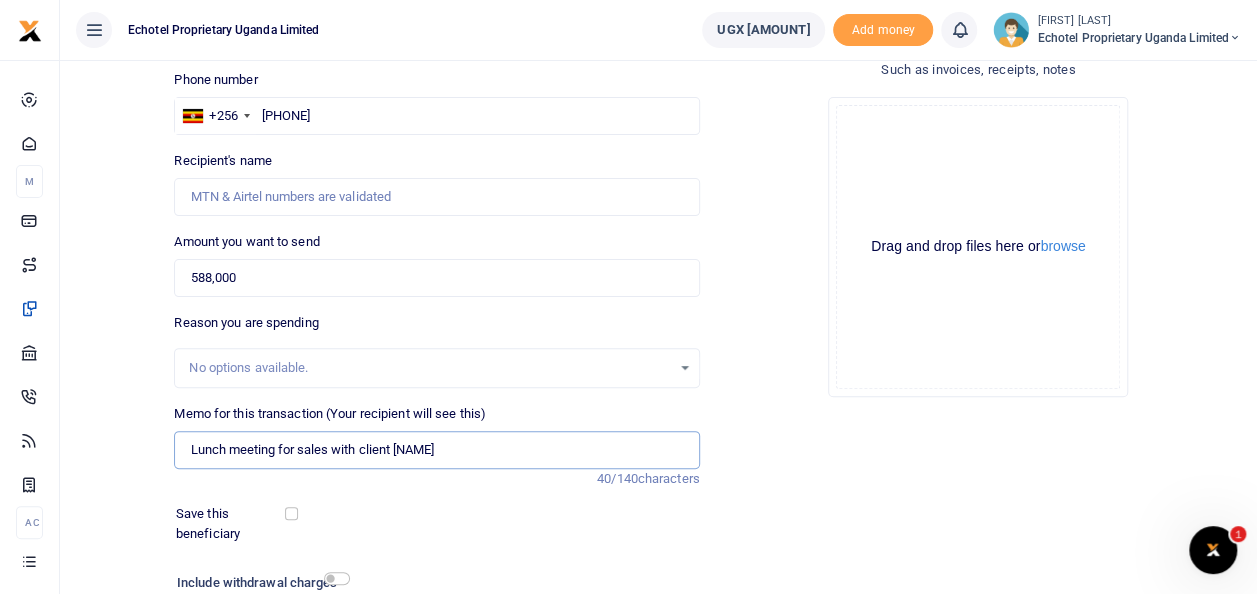 scroll, scrollTop: 192, scrollLeft: 0, axis: vertical 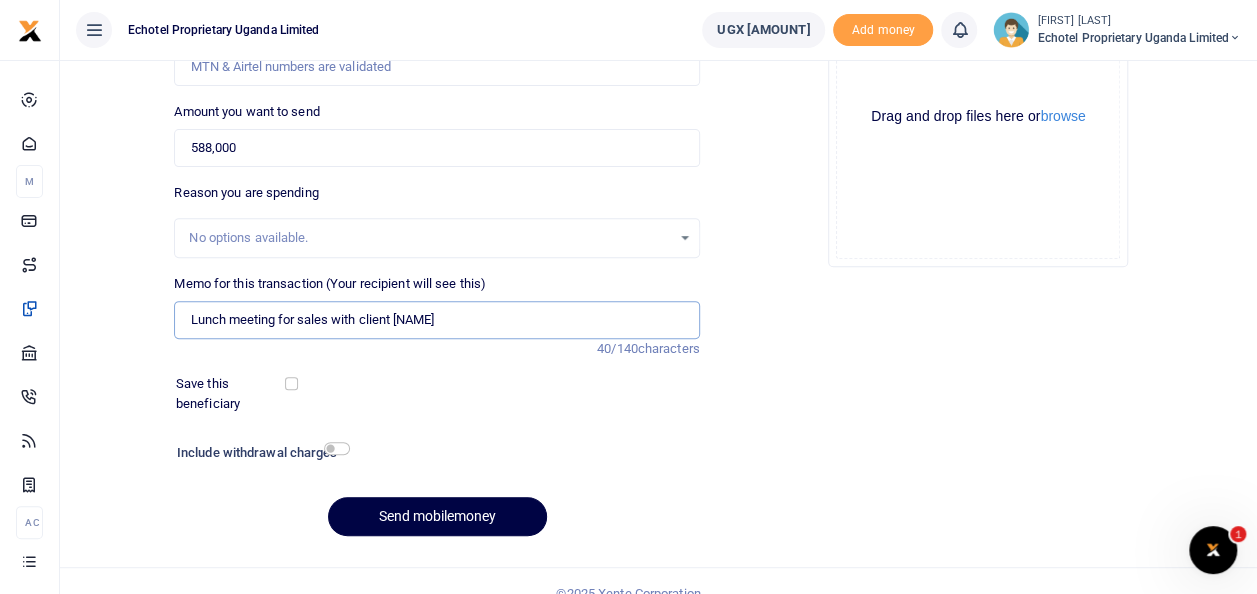 type on "Lunch meeting for sales with client NITA" 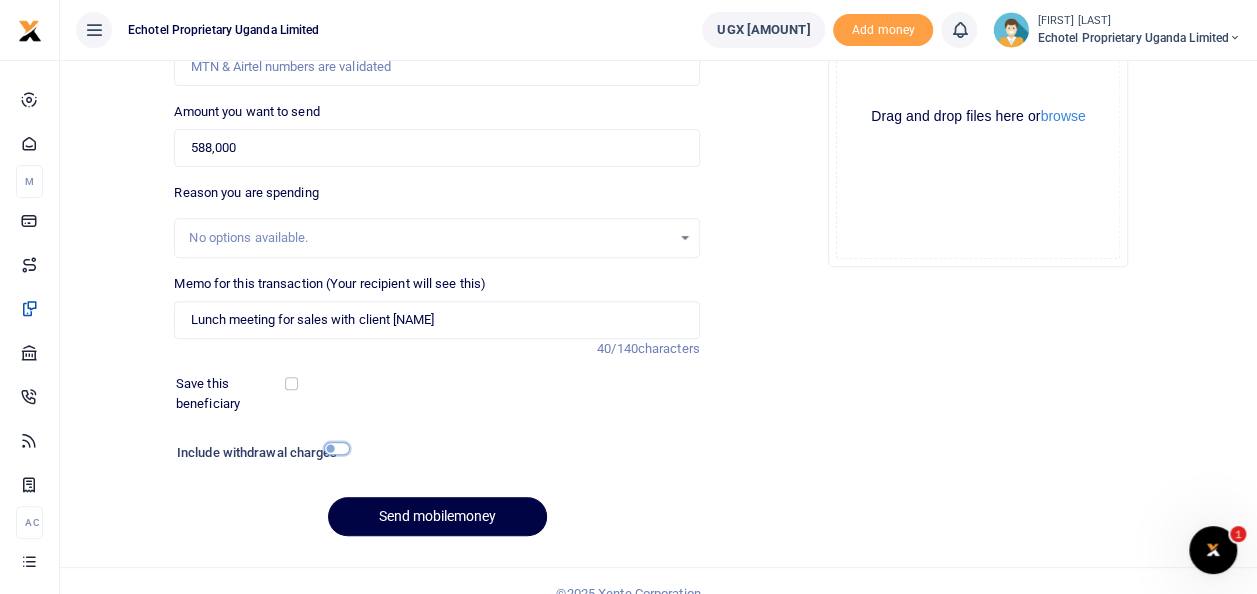 click at bounding box center [337, 448] 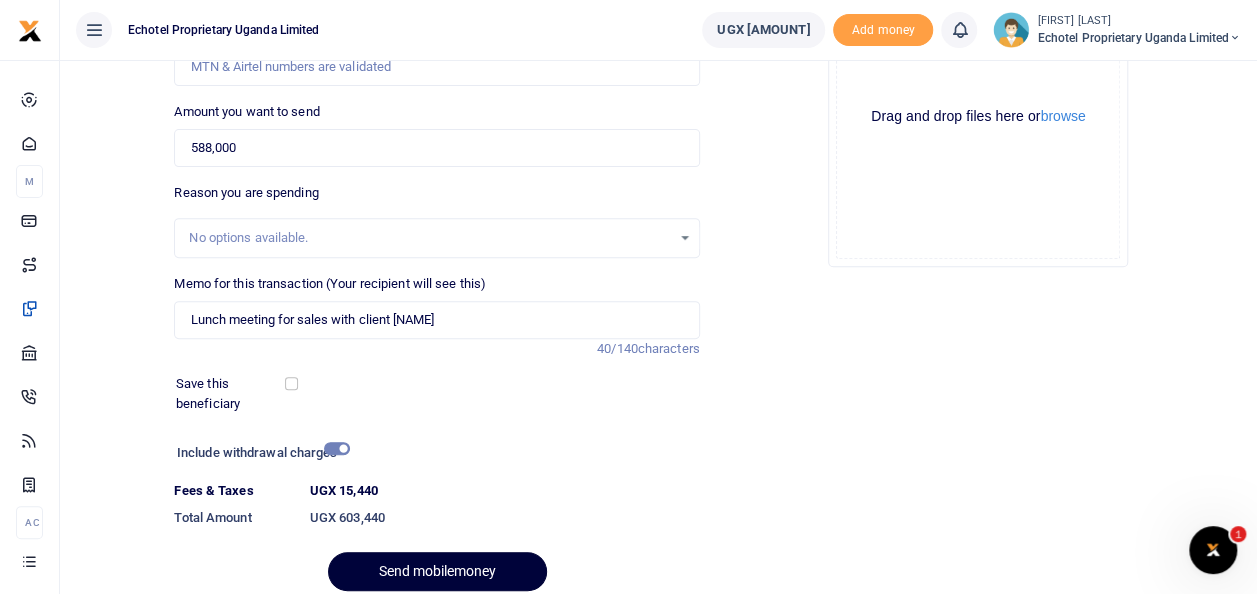 click on "Send mobilemoney" at bounding box center [437, 571] 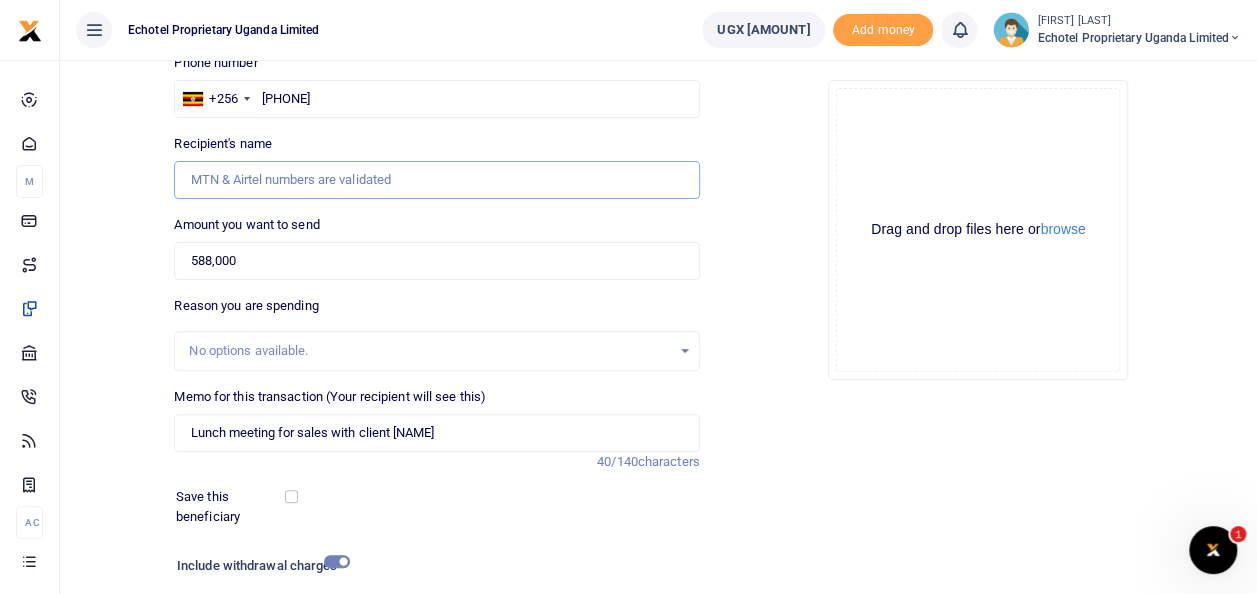 scroll, scrollTop: 144, scrollLeft: 0, axis: vertical 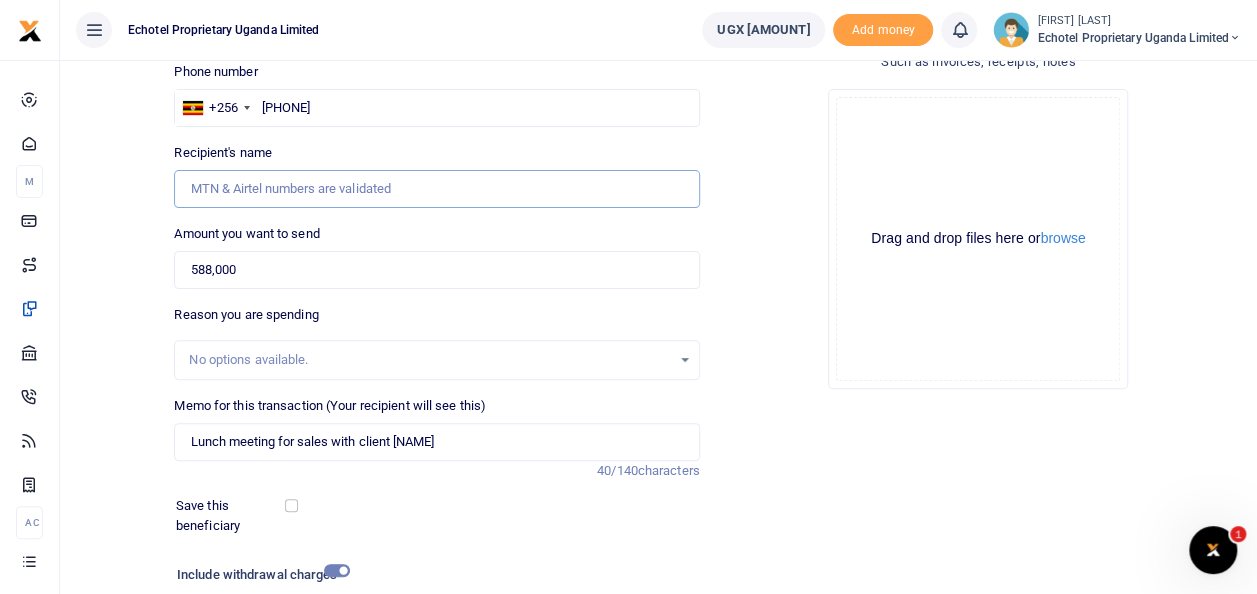 click on "Recipient's name" at bounding box center [436, 189] 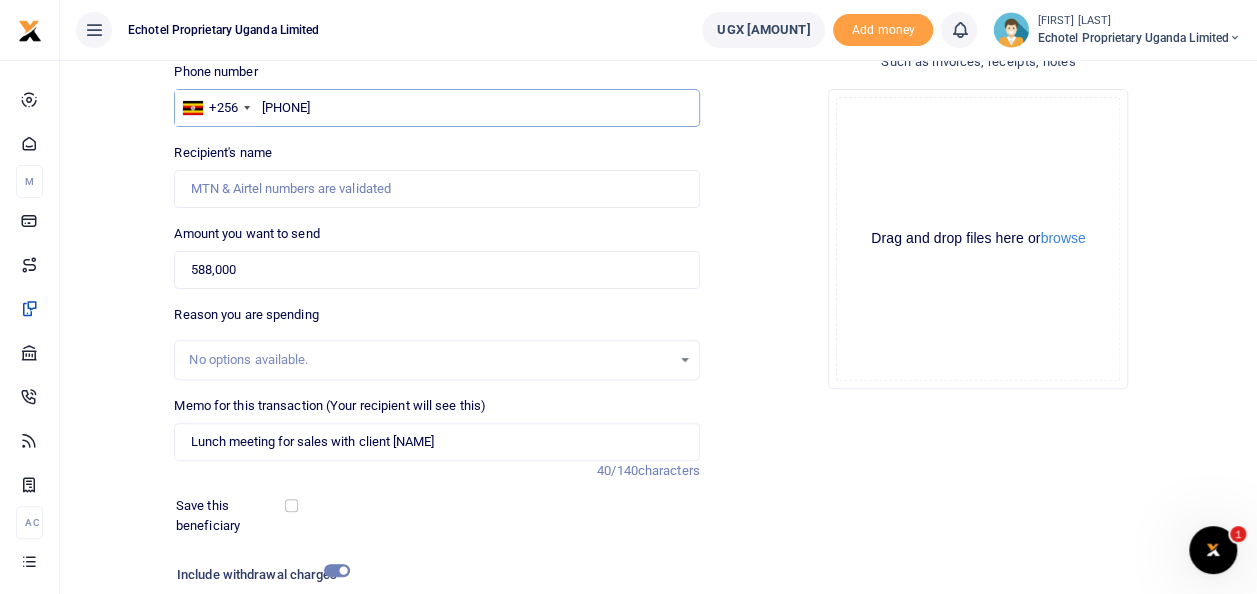 click on "776754073" at bounding box center (436, 108) 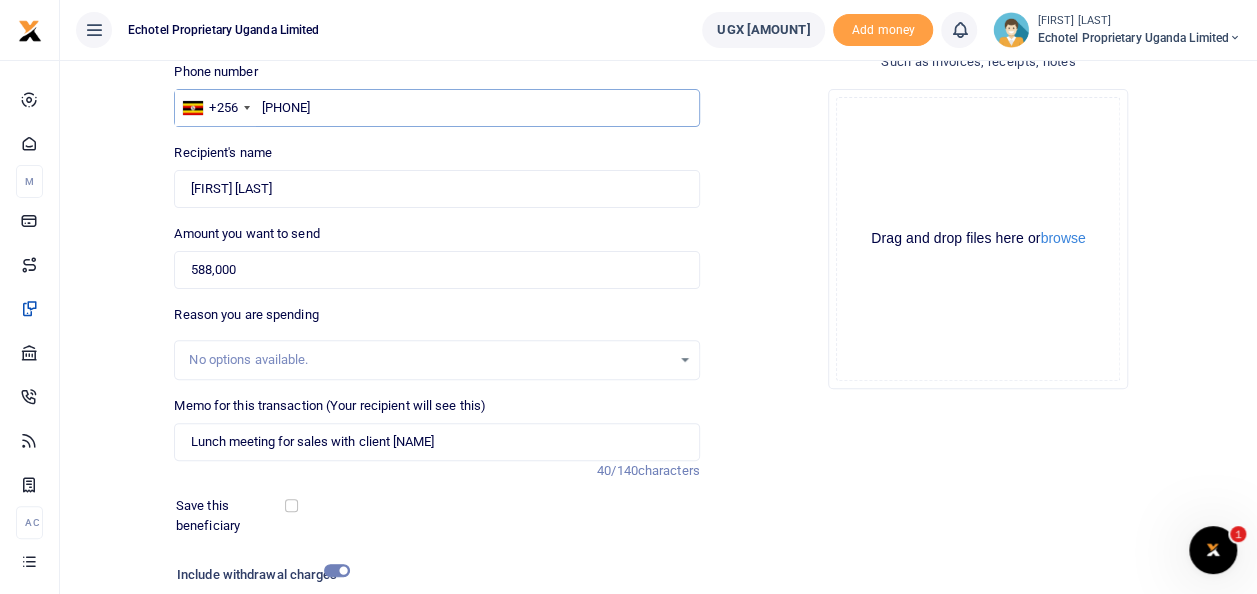 click on "0776754073" at bounding box center (436, 108) 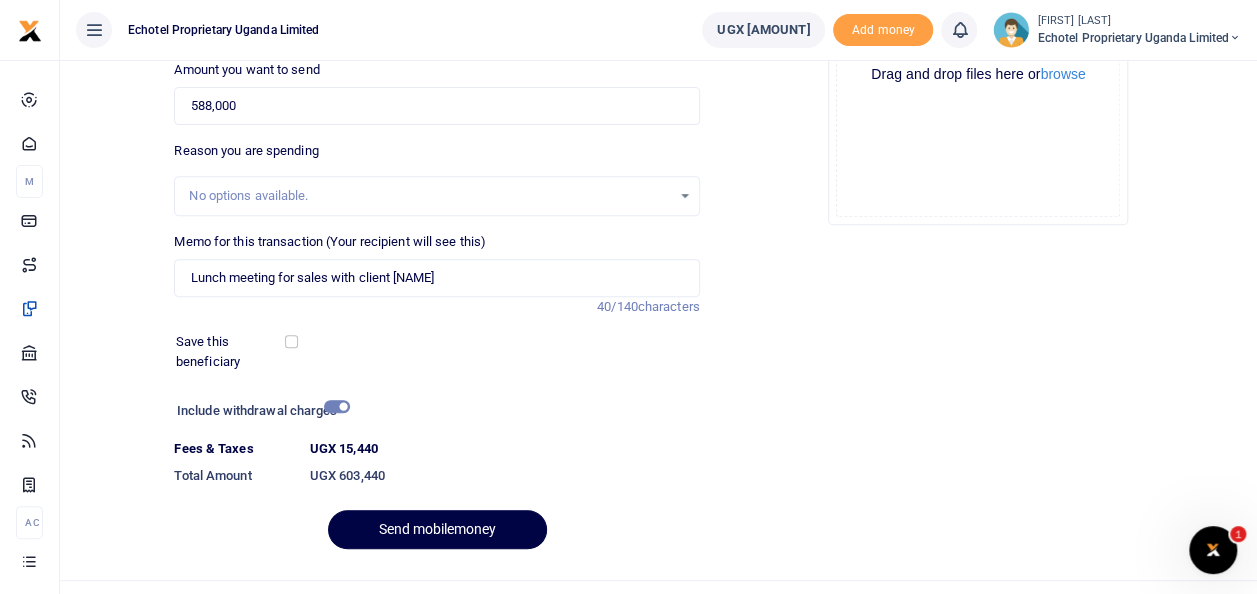 scroll, scrollTop: 345, scrollLeft: 0, axis: vertical 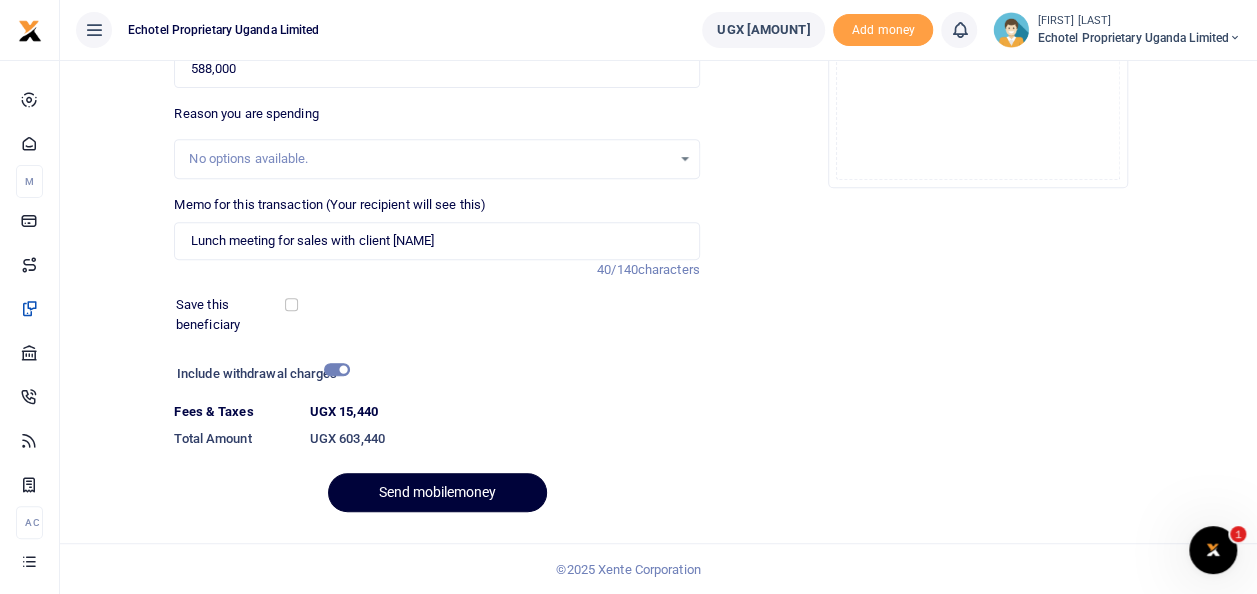 type on "776754073" 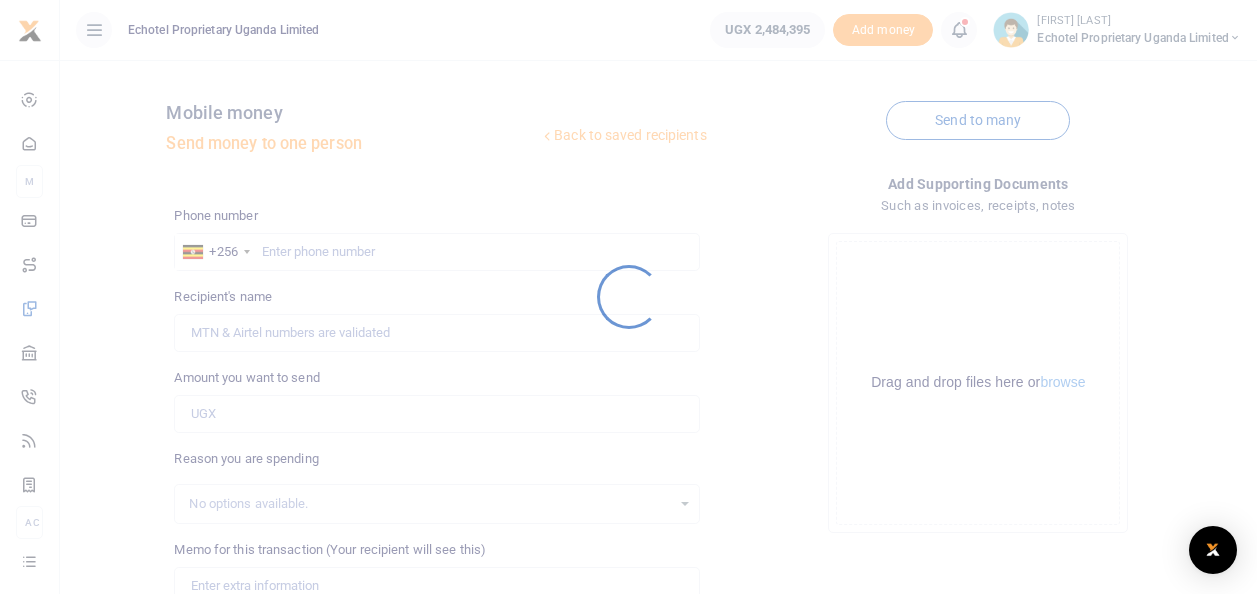 scroll, scrollTop: 290, scrollLeft: 0, axis: vertical 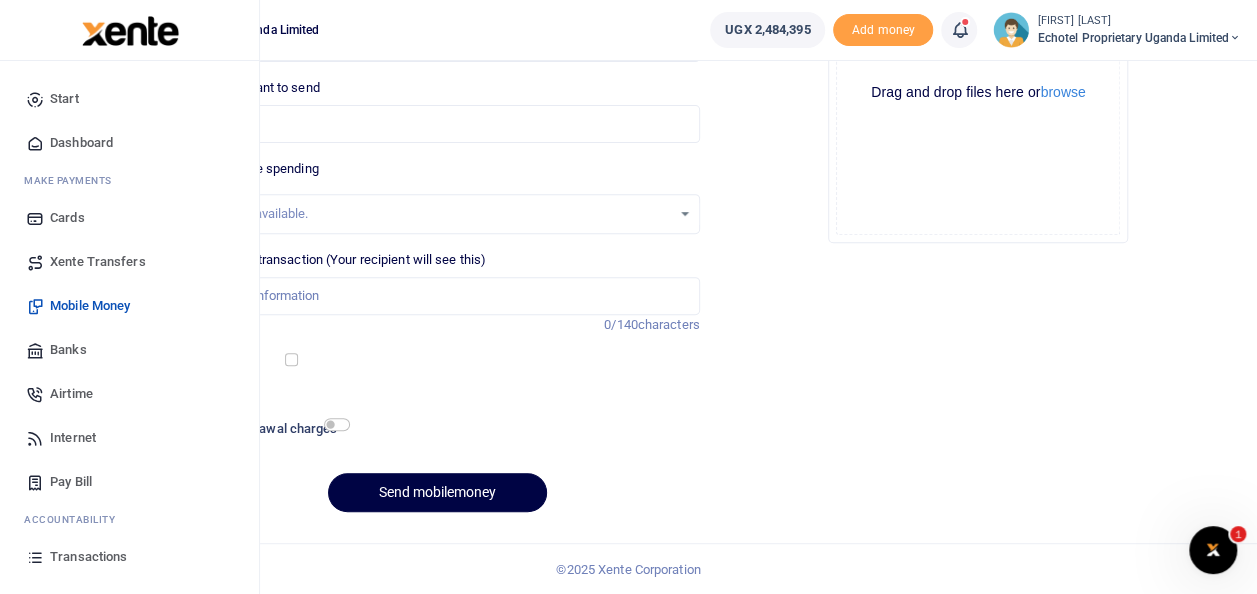 click on "Mobile Money" at bounding box center (90, 306) 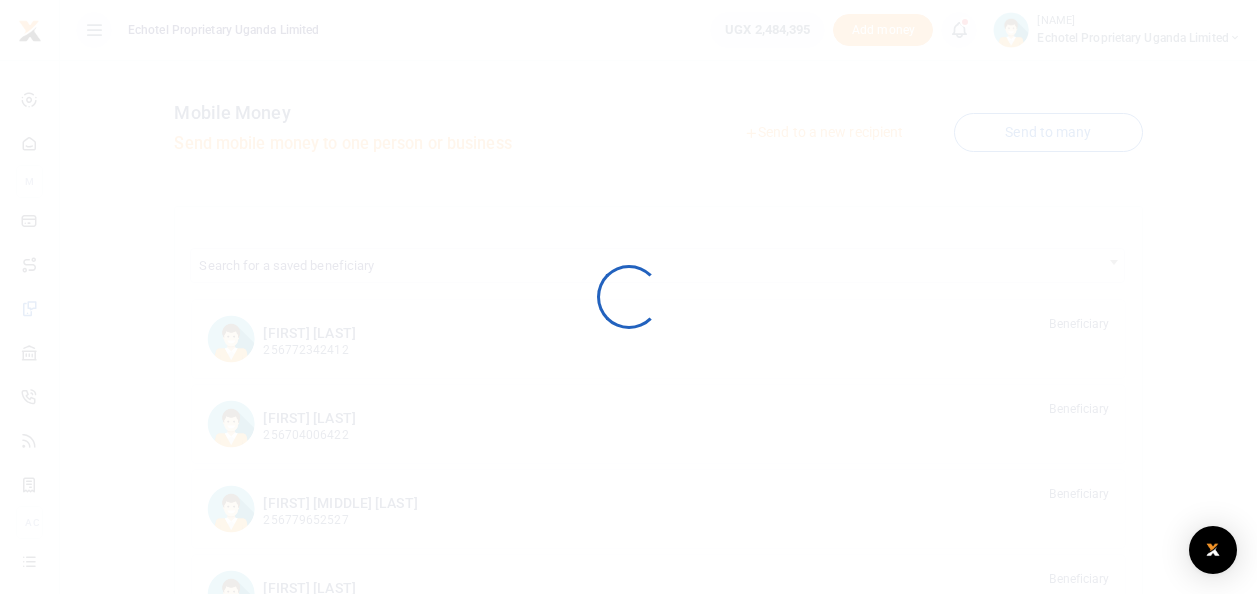 scroll, scrollTop: 0, scrollLeft: 0, axis: both 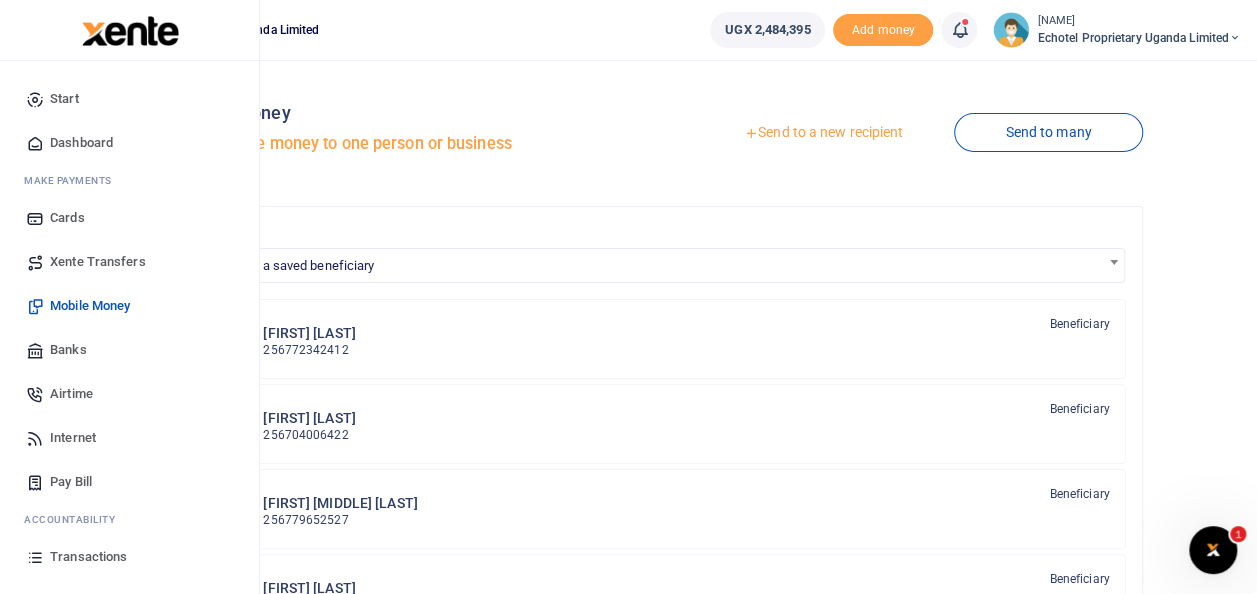 click on "Transactions" at bounding box center (88, 557) 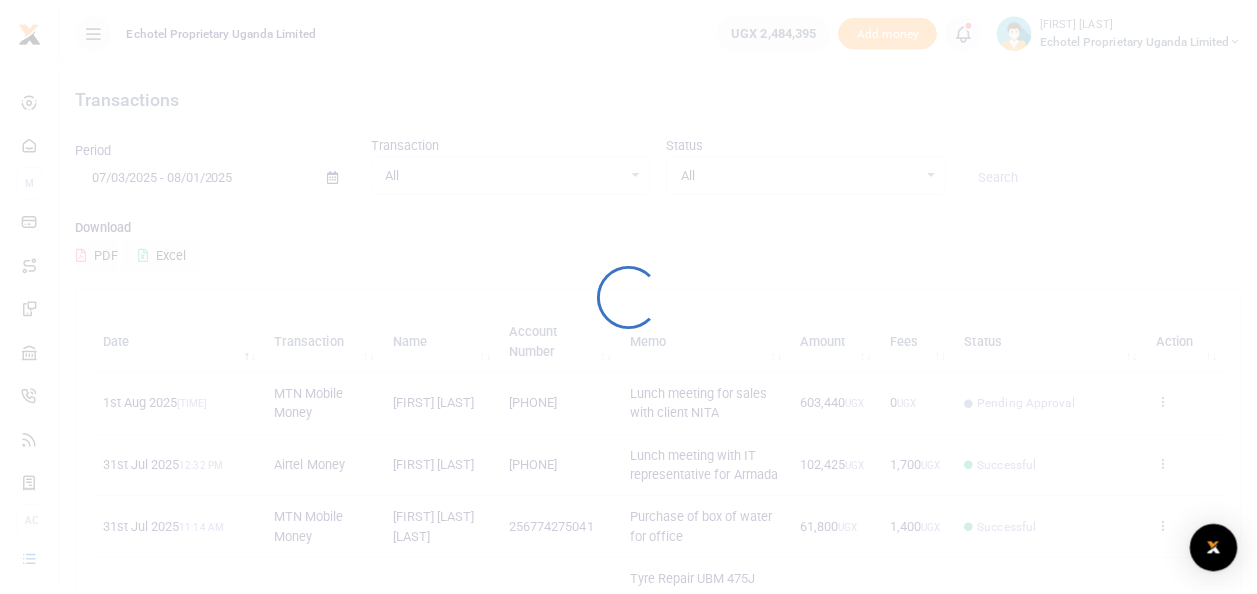 scroll, scrollTop: 0, scrollLeft: 0, axis: both 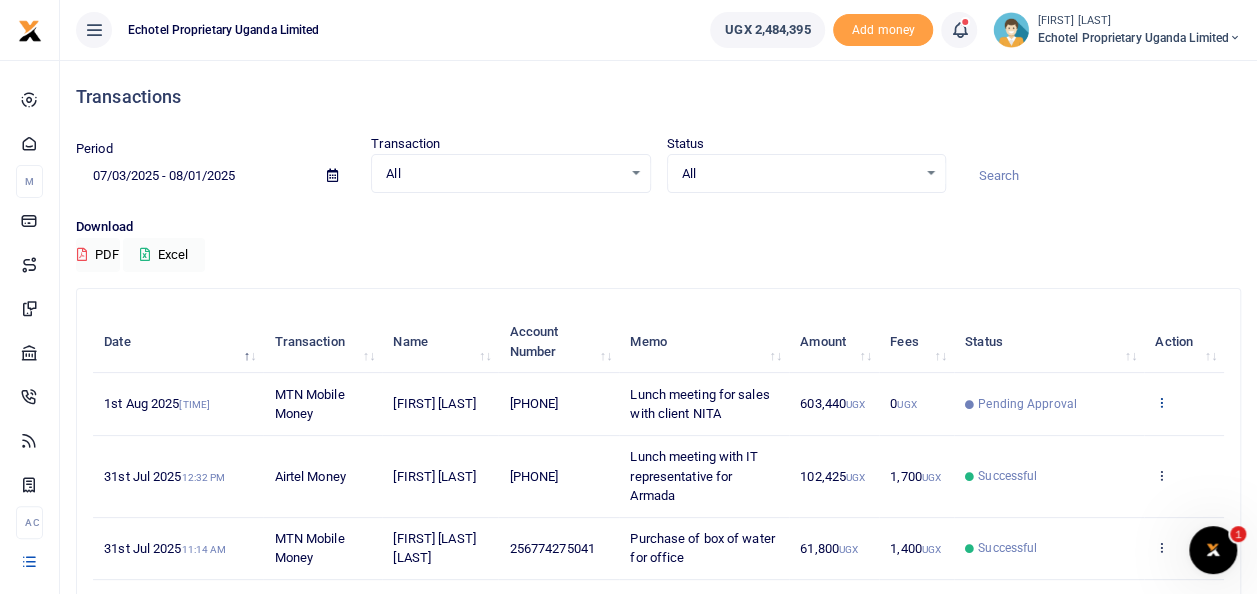 click at bounding box center [1161, 402] 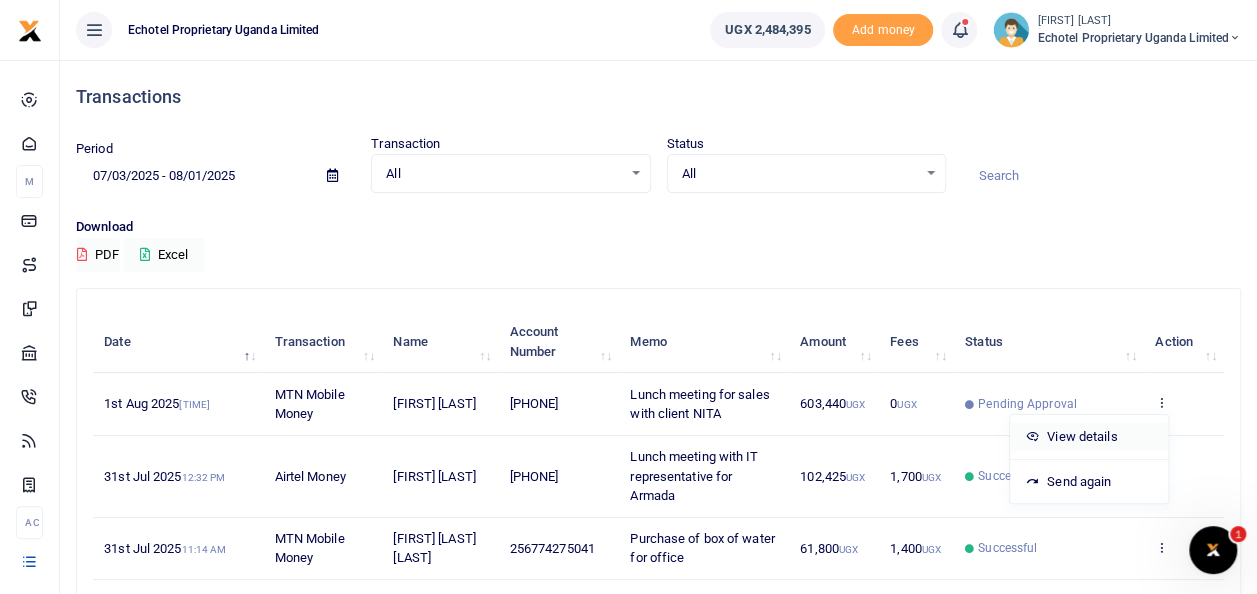 click on "View details" at bounding box center [1089, 437] 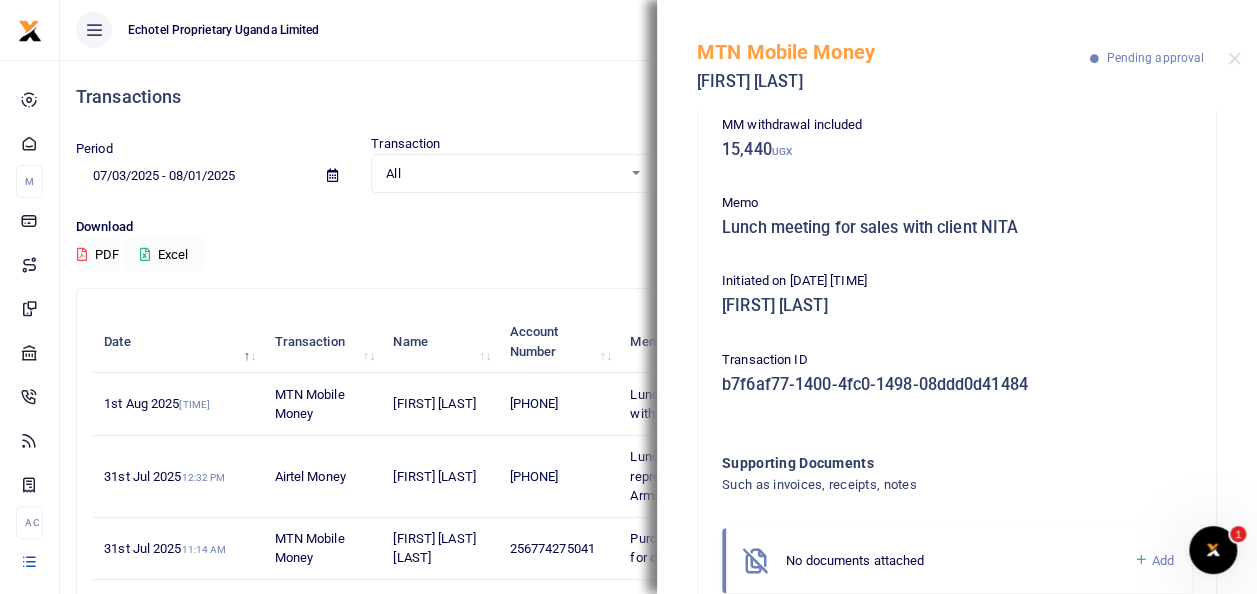 scroll, scrollTop: 244, scrollLeft: 0, axis: vertical 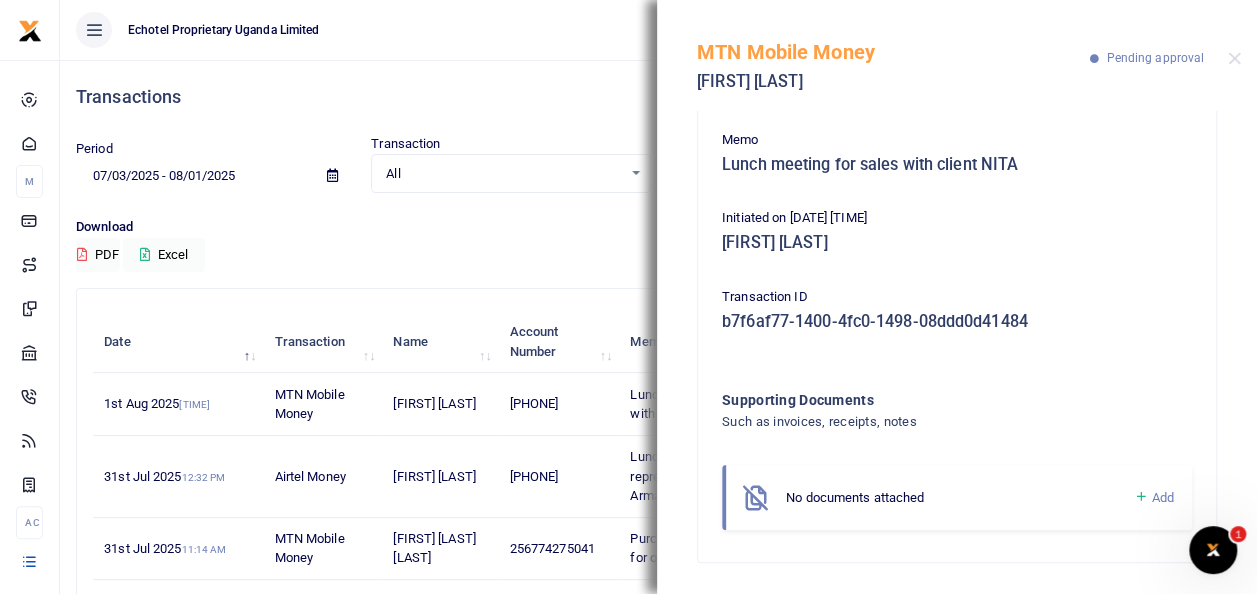 click on "Add" at bounding box center (1163, 497) 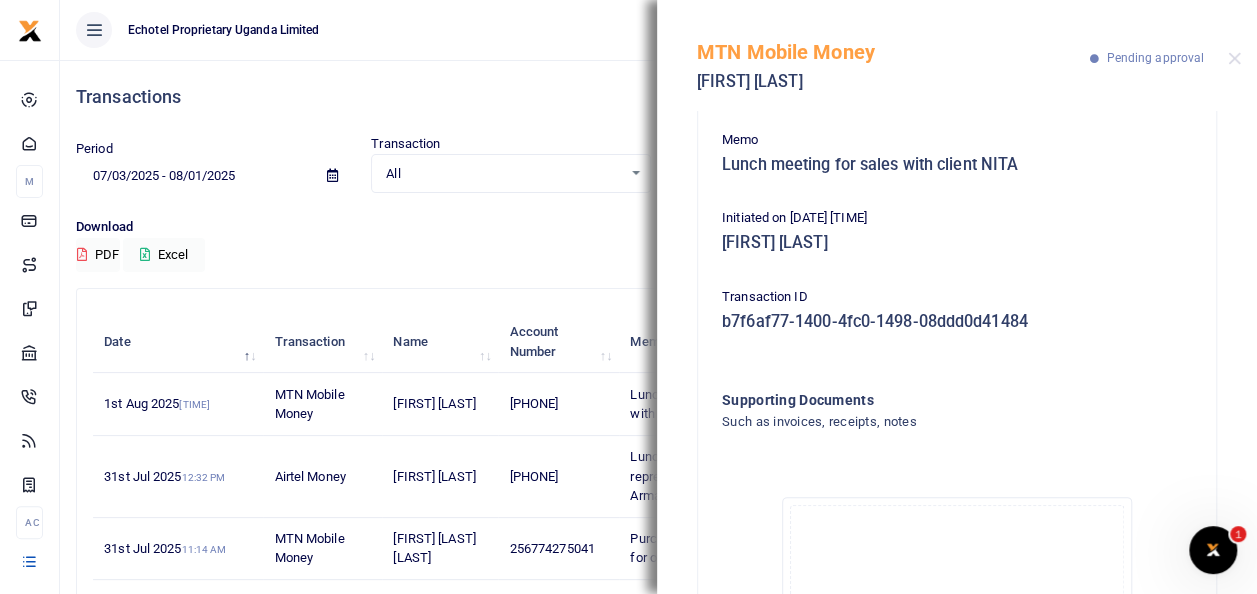 scroll, scrollTop: 469, scrollLeft: 0, axis: vertical 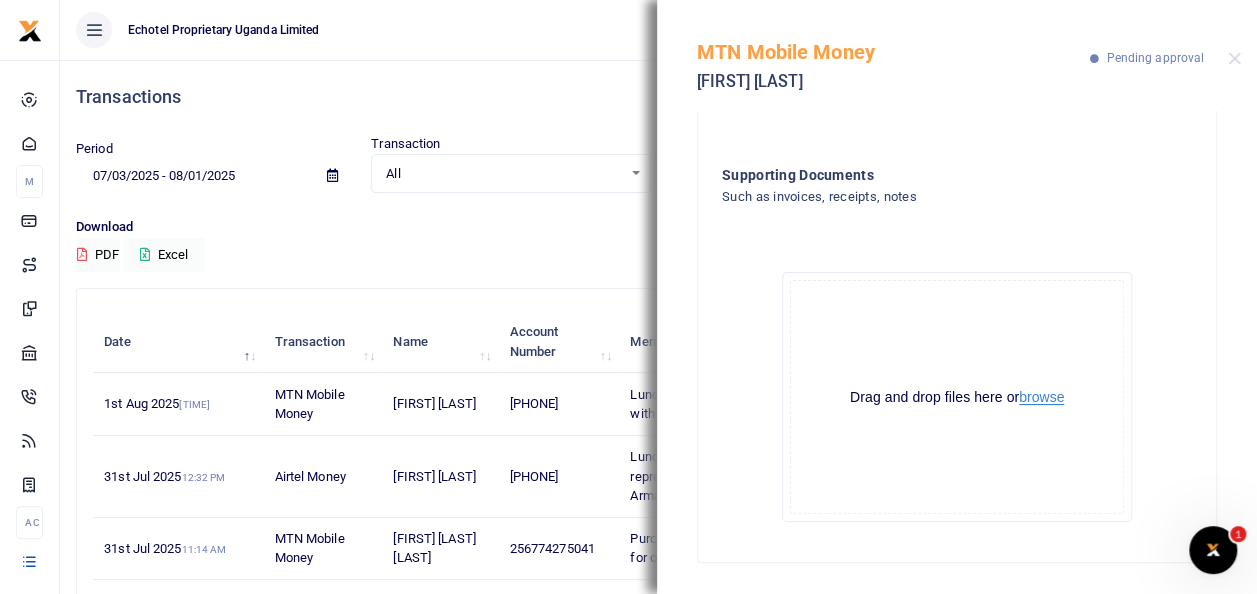 click on "browse" at bounding box center (1041, 397) 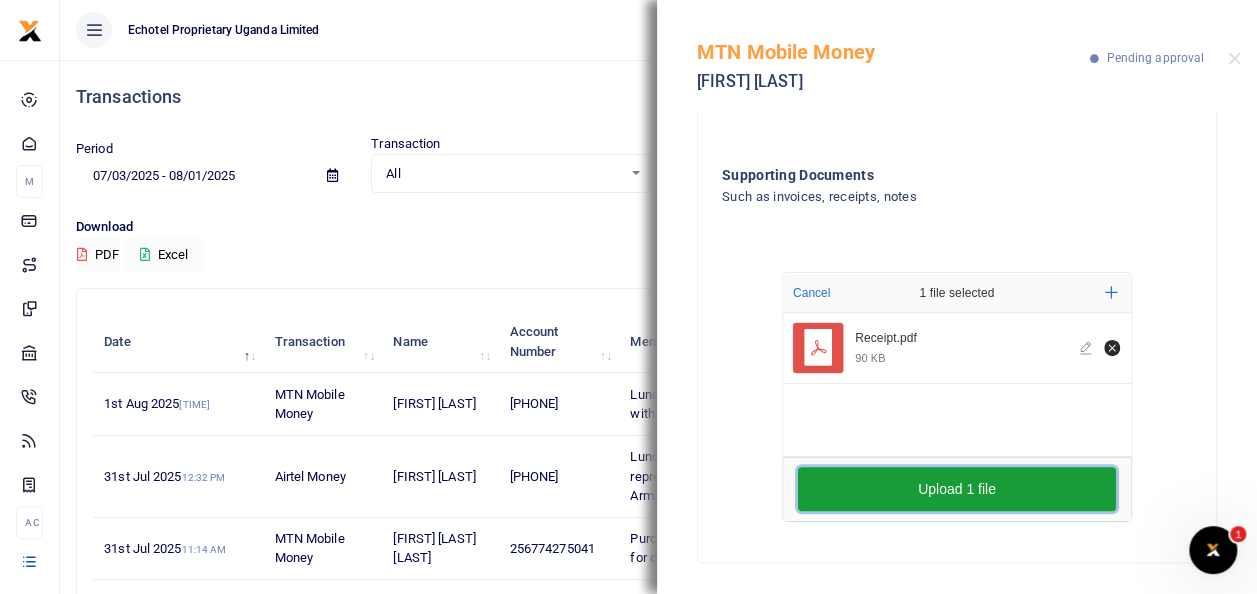 click on "Upload 1 file" at bounding box center (957, 489) 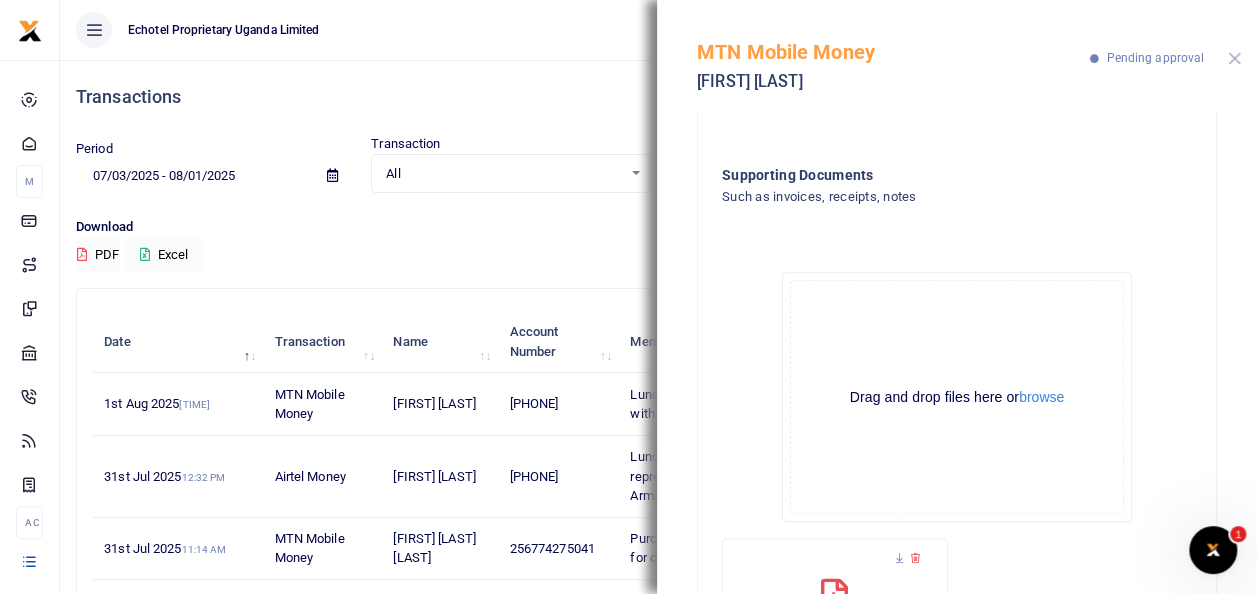 click at bounding box center (1234, 58) 